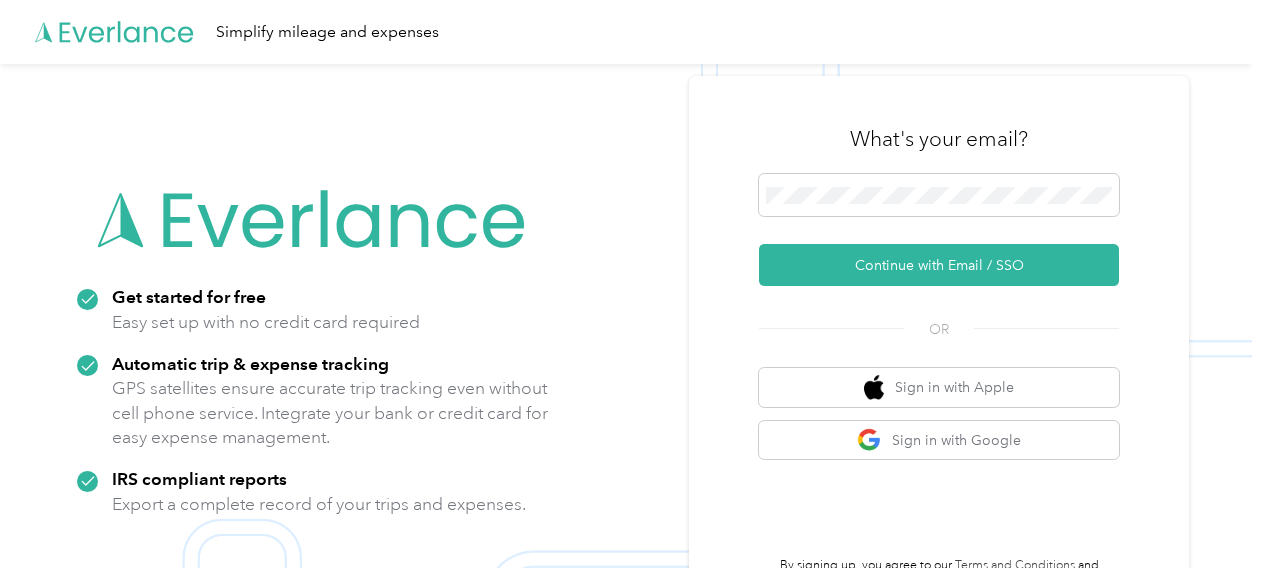 scroll, scrollTop: 0, scrollLeft: 0, axis: both 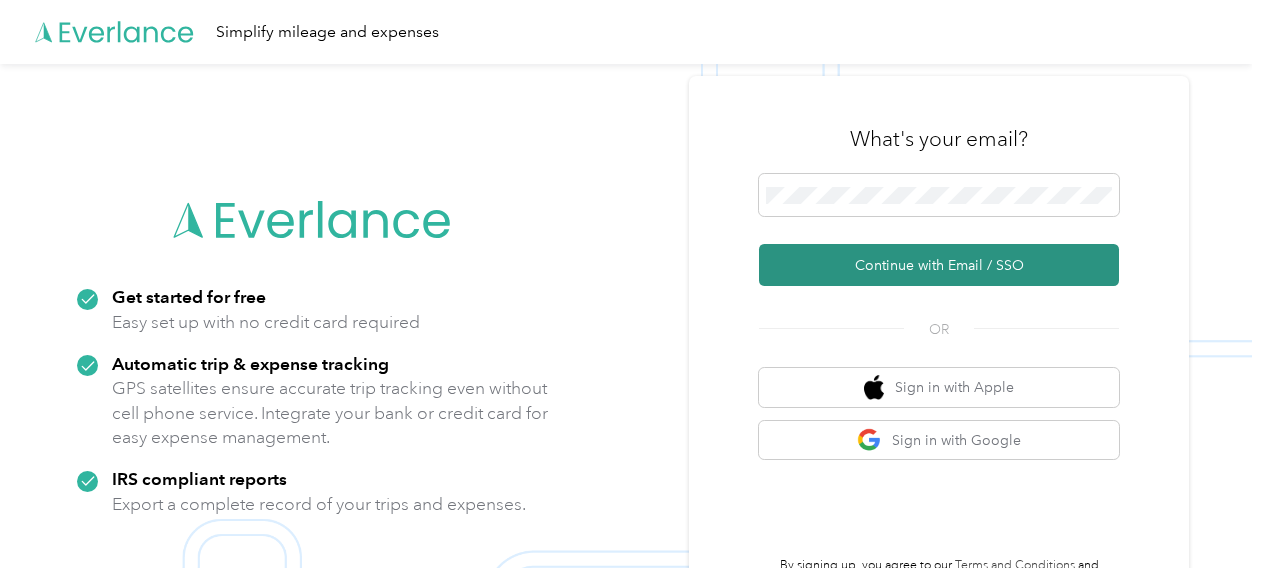click on "Continue with Email / SSO" at bounding box center (939, 265) 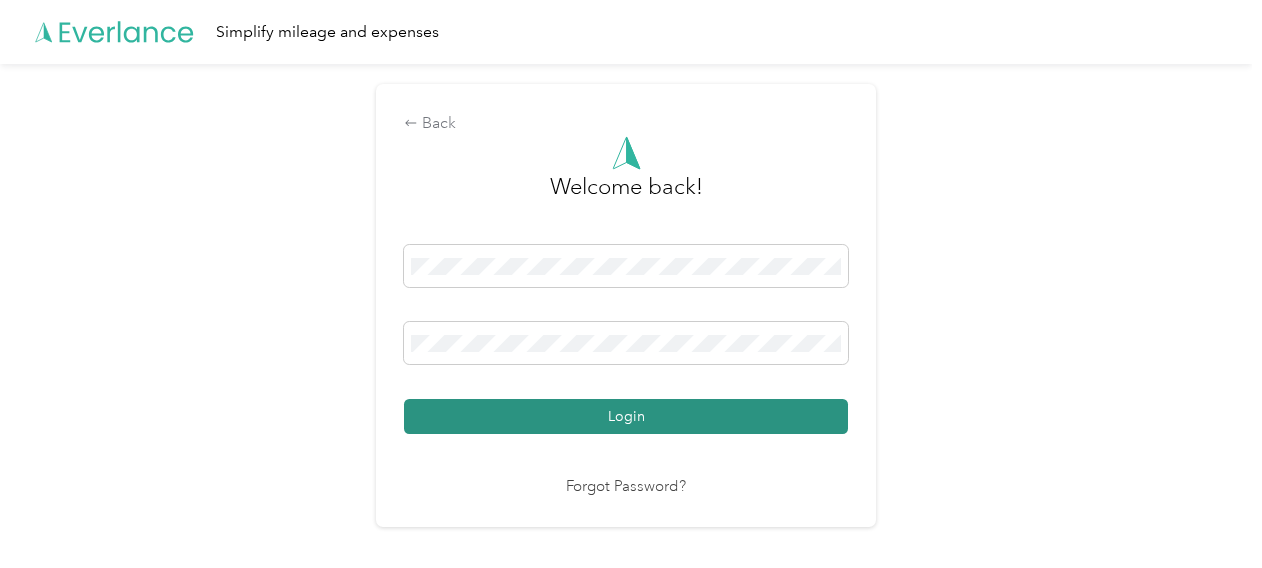 click on "Login" at bounding box center [626, 416] 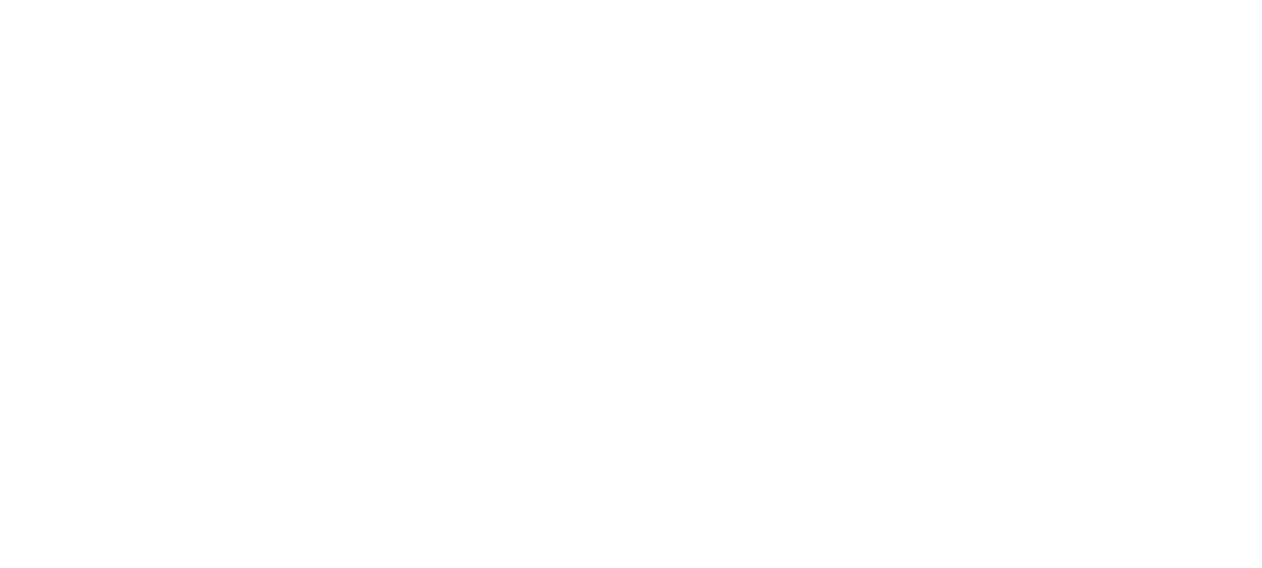 scroll, scrollTop: 0, scrollLeft: 0, axis: both 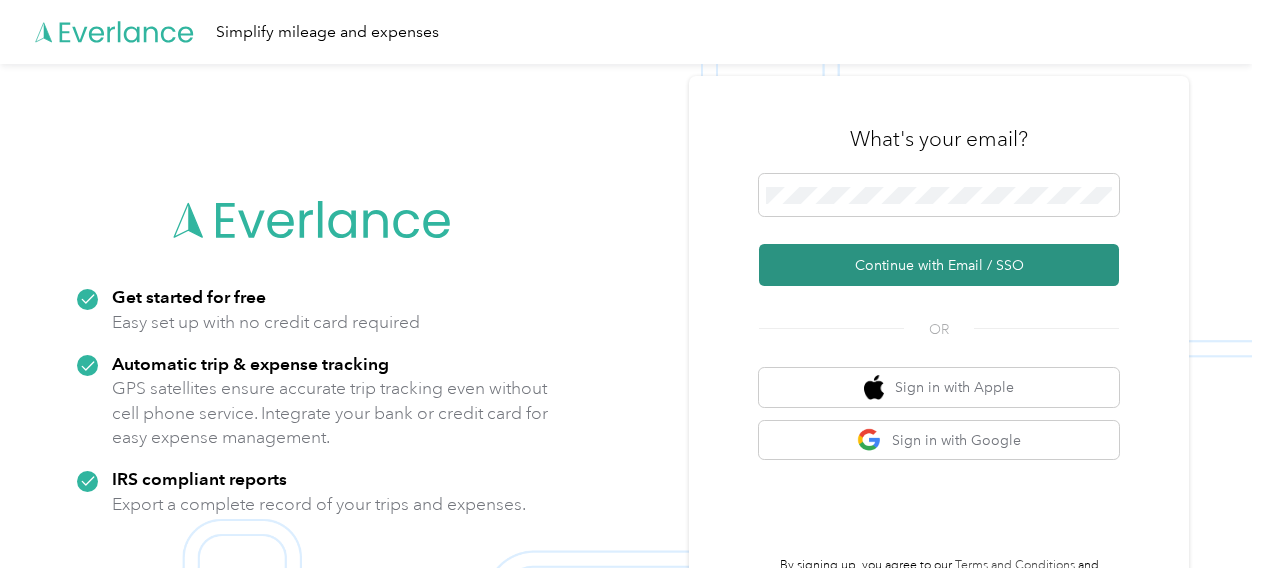 click on "Continue with Email / SSO" at bounding box center [939, 265] 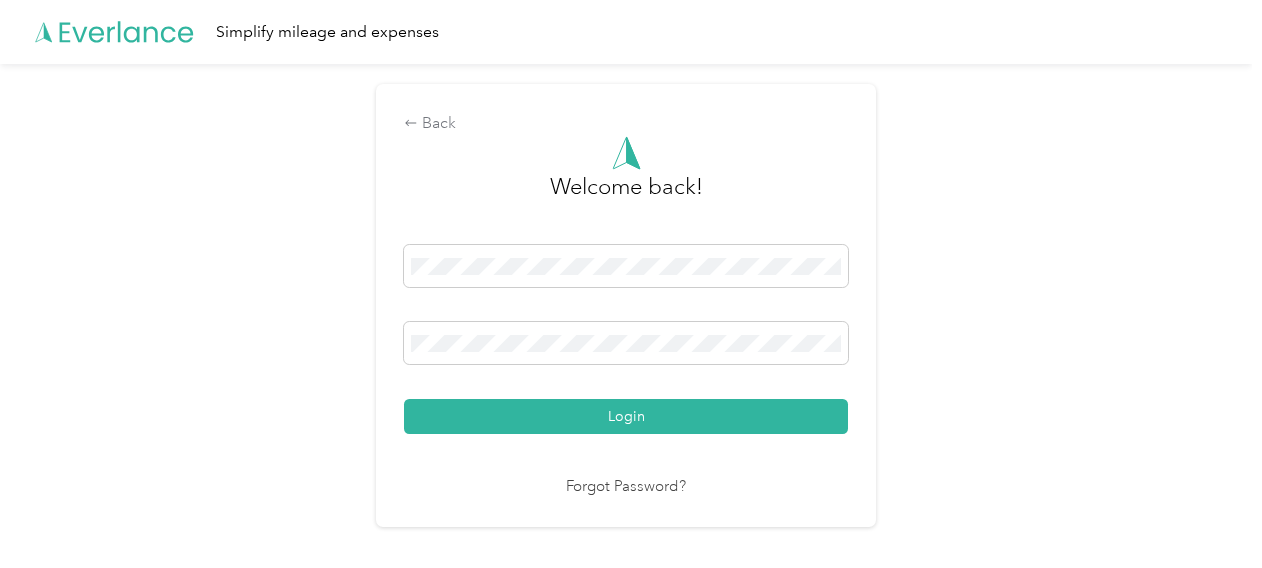 click on "Login" at bounding box center (626, 416) 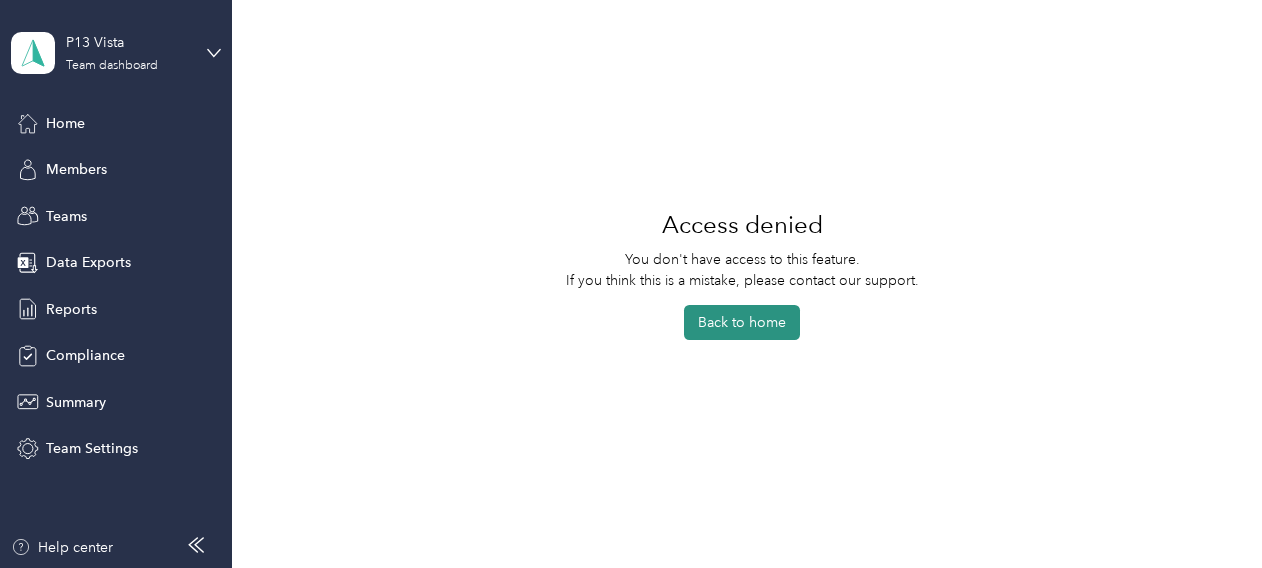 click on "Back to home" at bounding box center (742, 322) 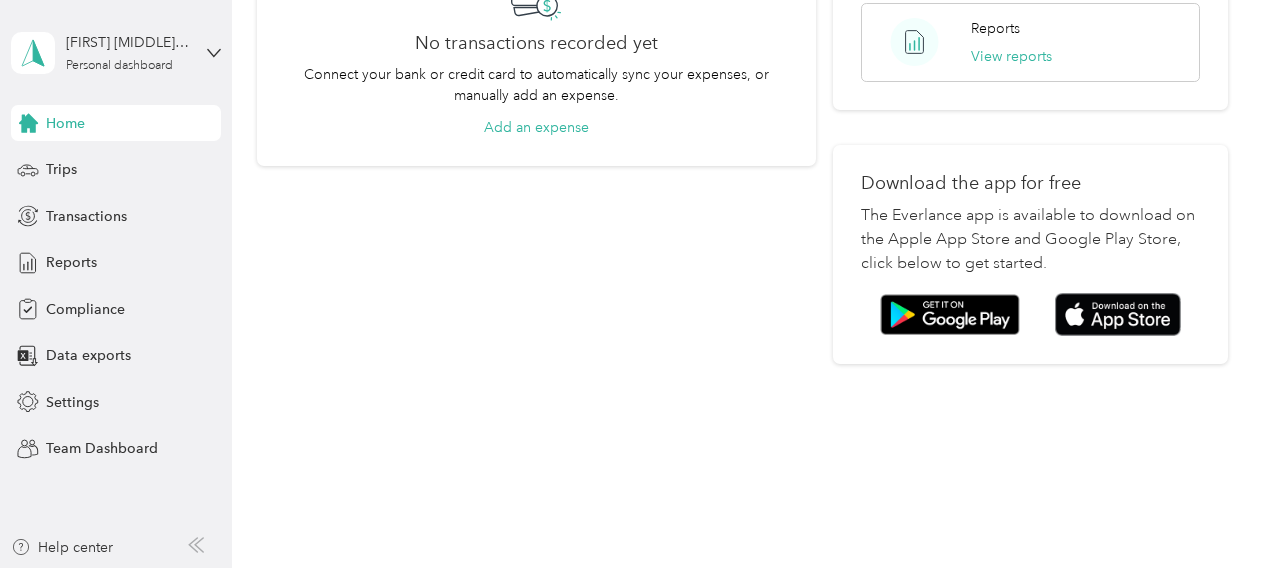 scroll, scrollTop: 0, scrollLeft: 0, axis: both 